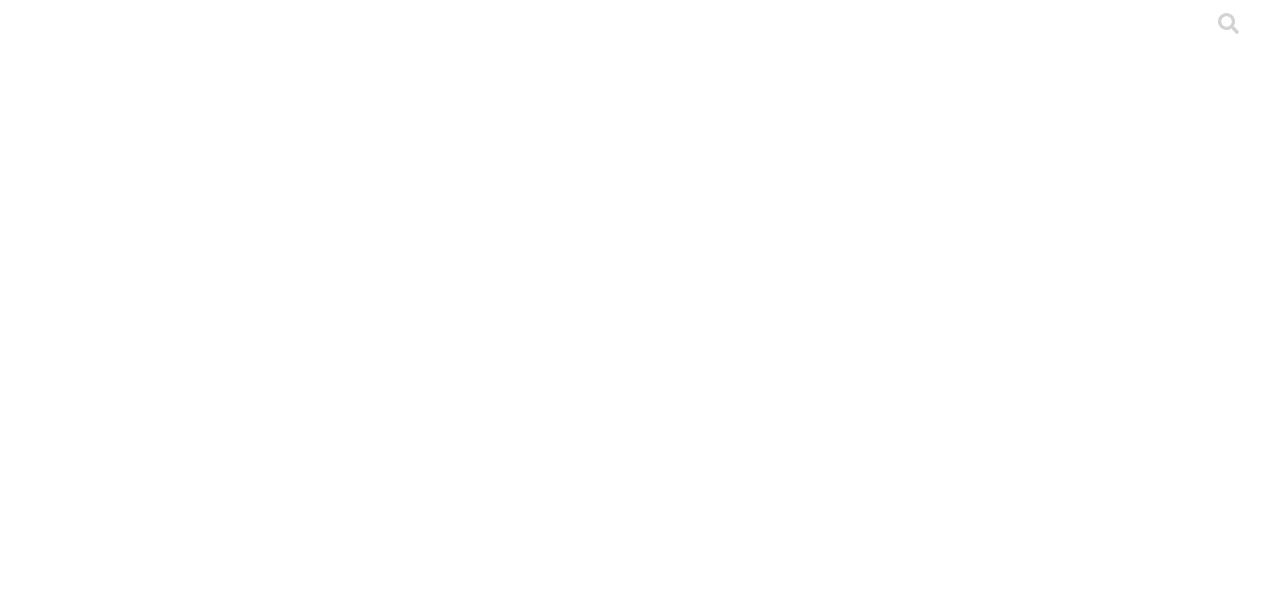 scroll, scrollTop: 0, scrollLeft: 0, axis: both 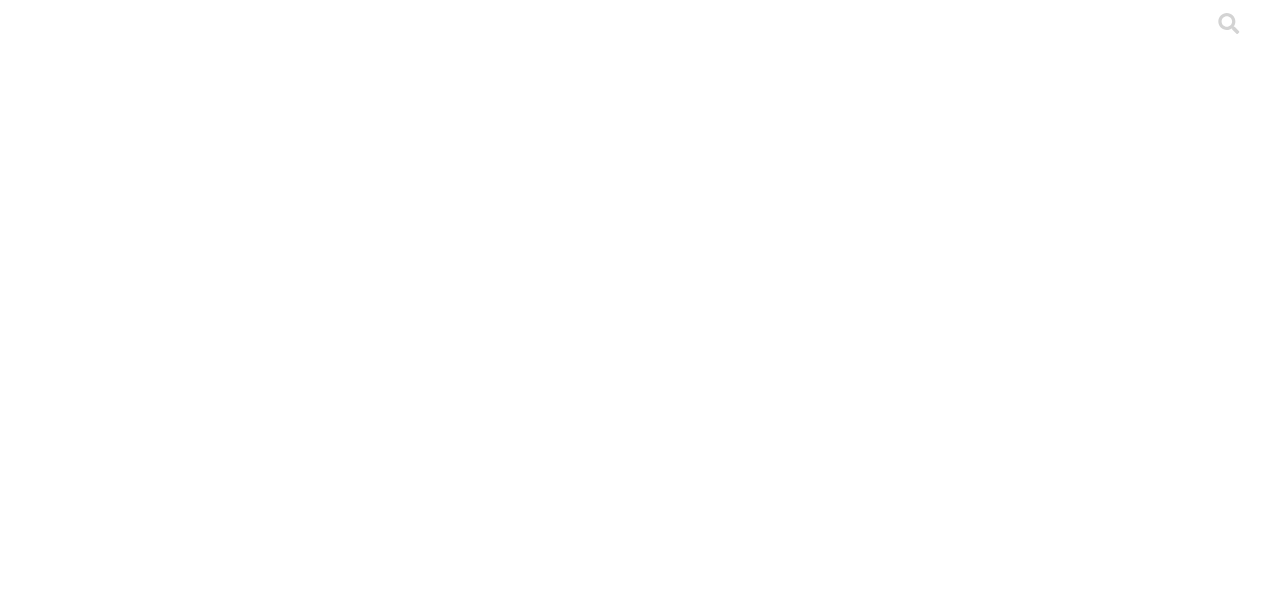 click on "CANTABRIA" at bounding box center (65, 831) 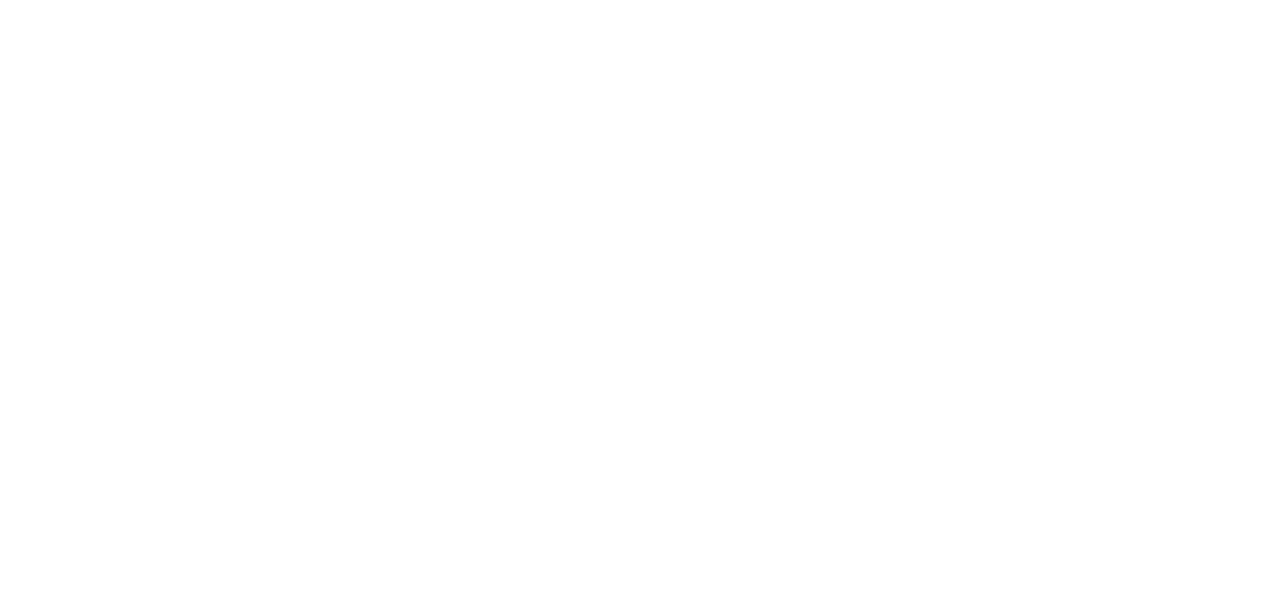 click on "File Manager" at bounding box center [640, 2231] 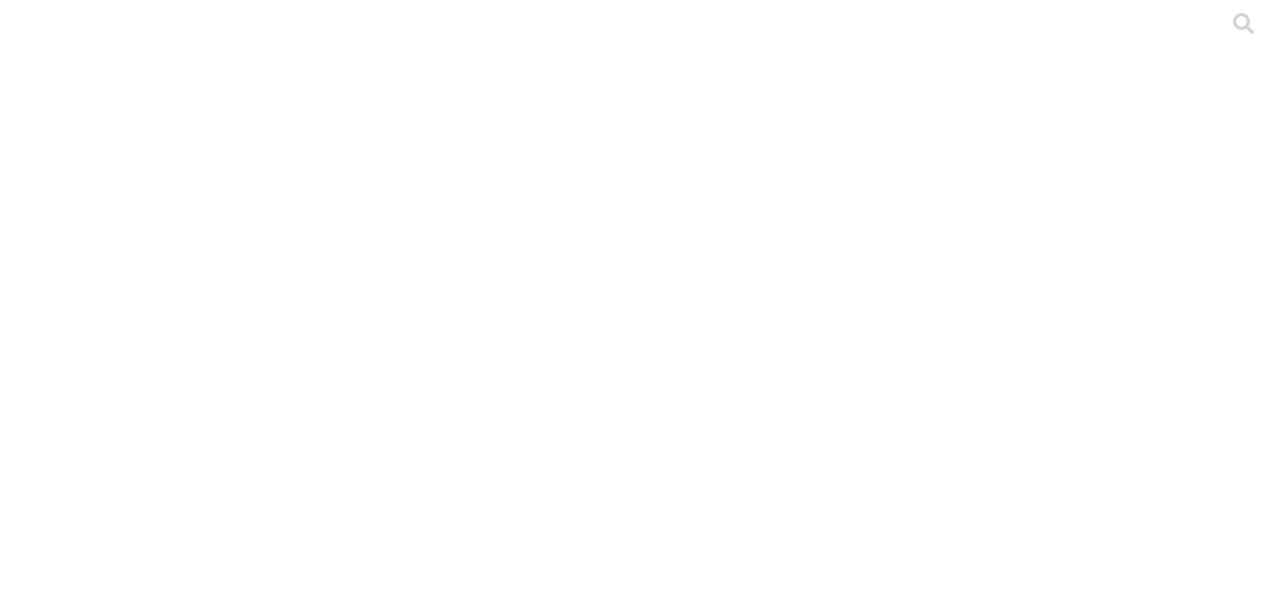 click on ".cls-1 {
fill: #d6d6d6;
}
ETL" at bounding box center [640, 2872] 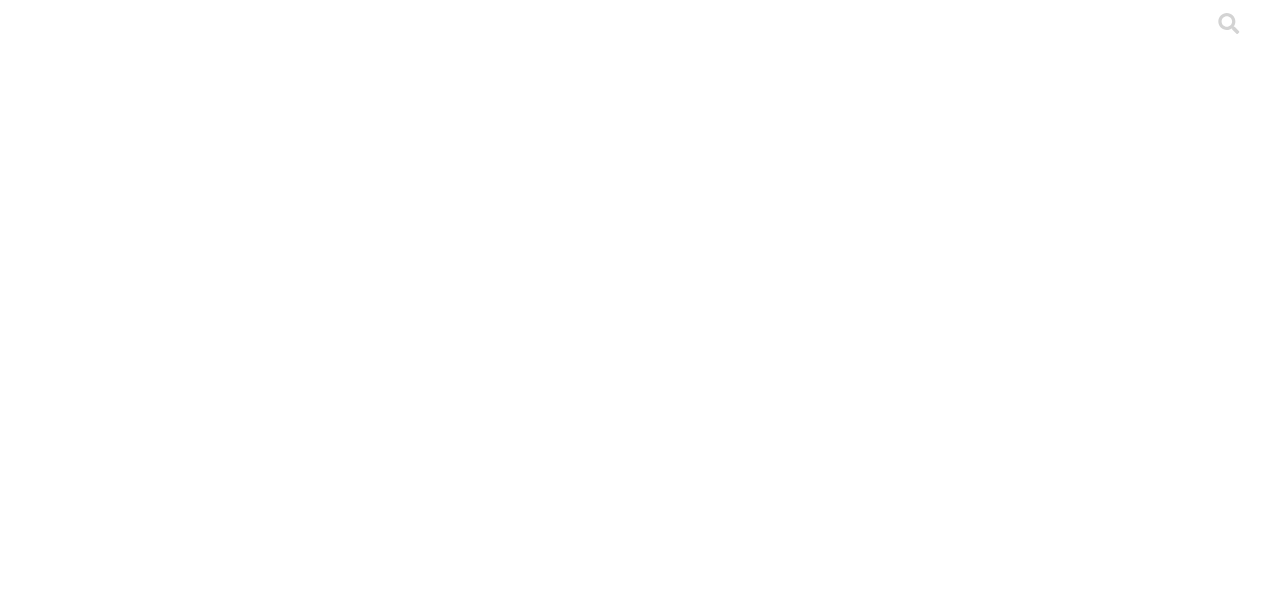 click on ".cls-1 {
fill: #d6d6d6;
}
FORMATO GOLOSO DEL VALLE" at bounding box center [632, 5394] 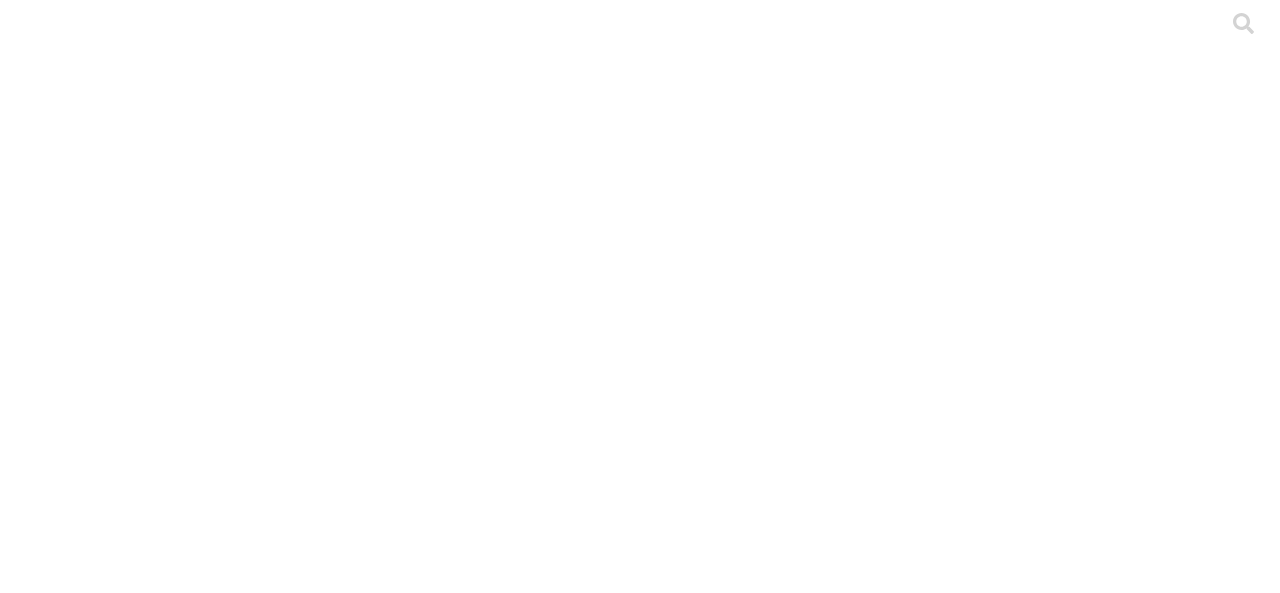 click on "Base Datos PRECEBOS julio.xlsm" at bounding box center [121, 2272] 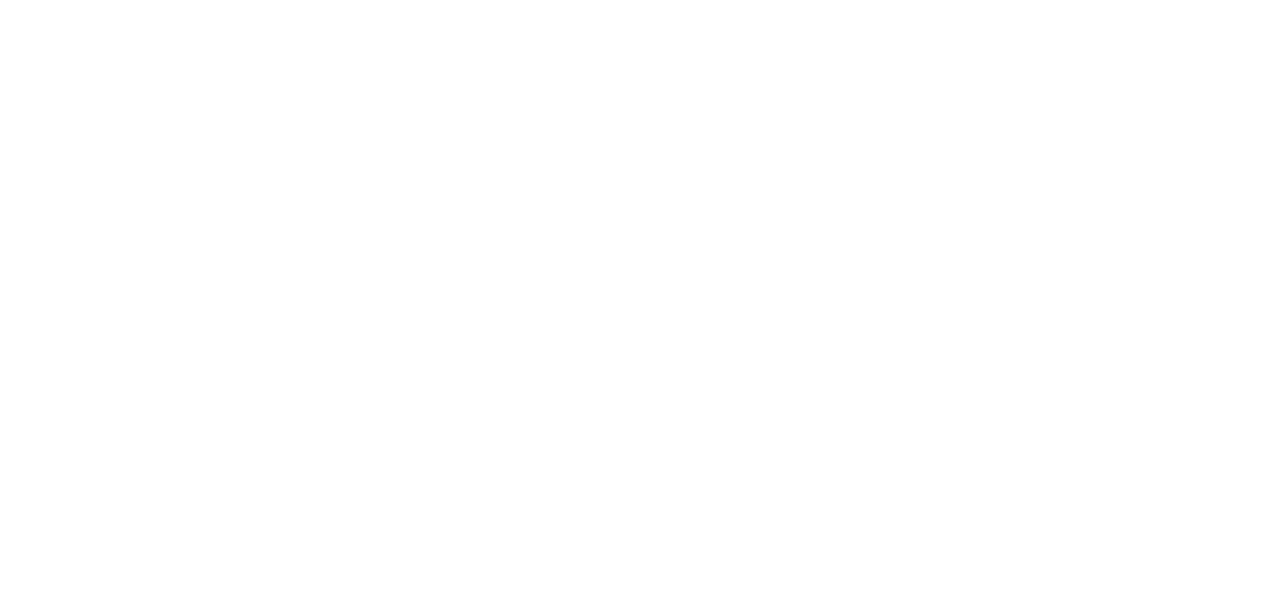 click on "Enviar" at bounding box center (399, 2360) 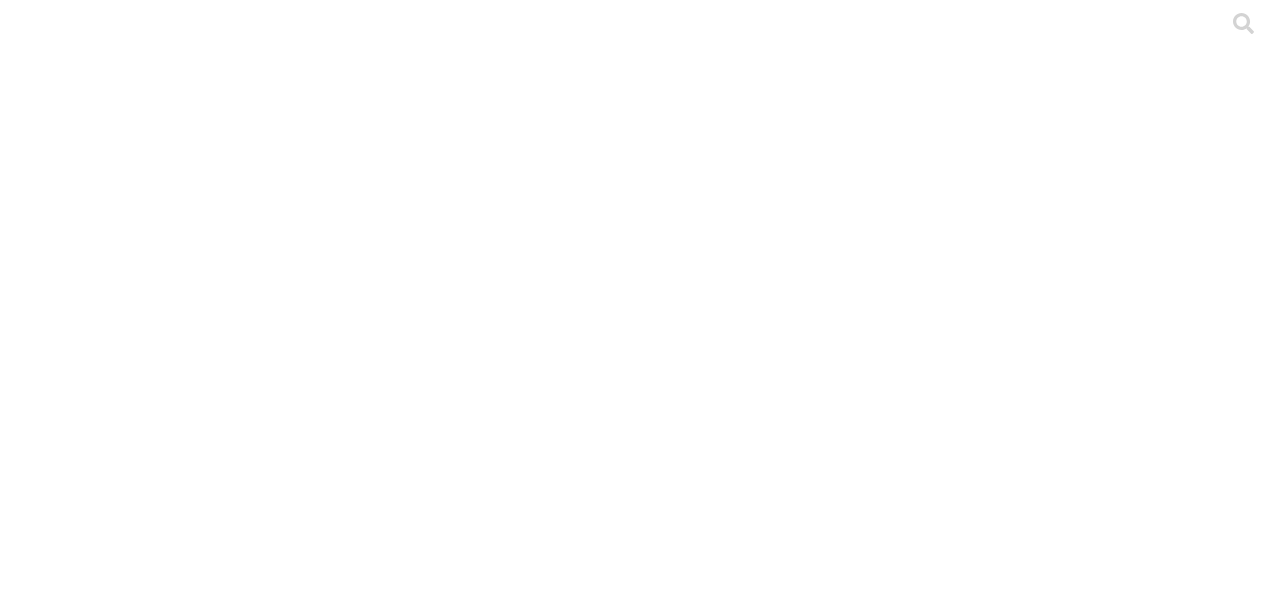click on "PRECEBO" at bounding box center (131, 2147) 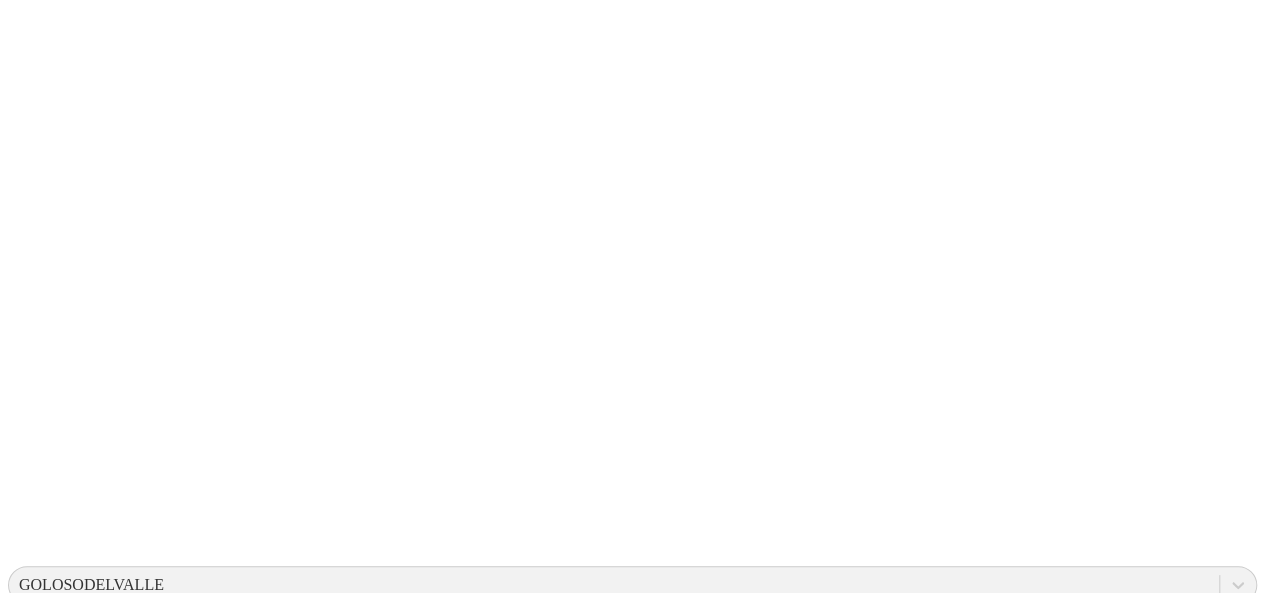 scroll, scrollTop: 248, scrollLeft: 0, axis: vertical 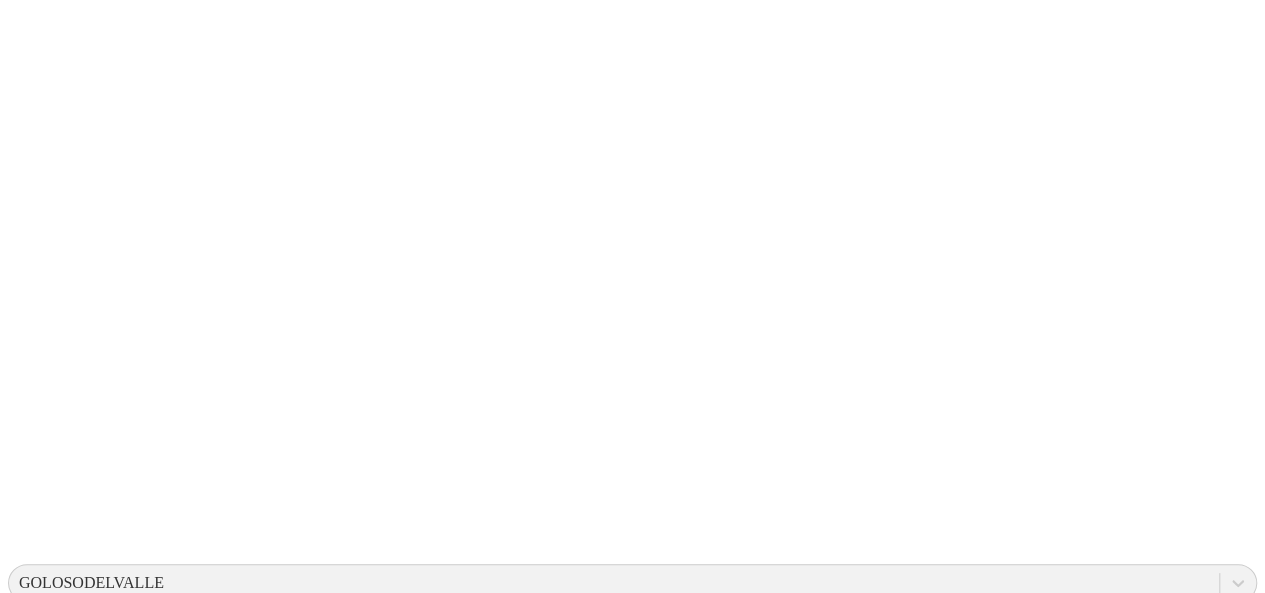 click on ".cls-1 {
fill: #d6d6d6;
}
LEDESMA" at bounding box center (632, 15314) 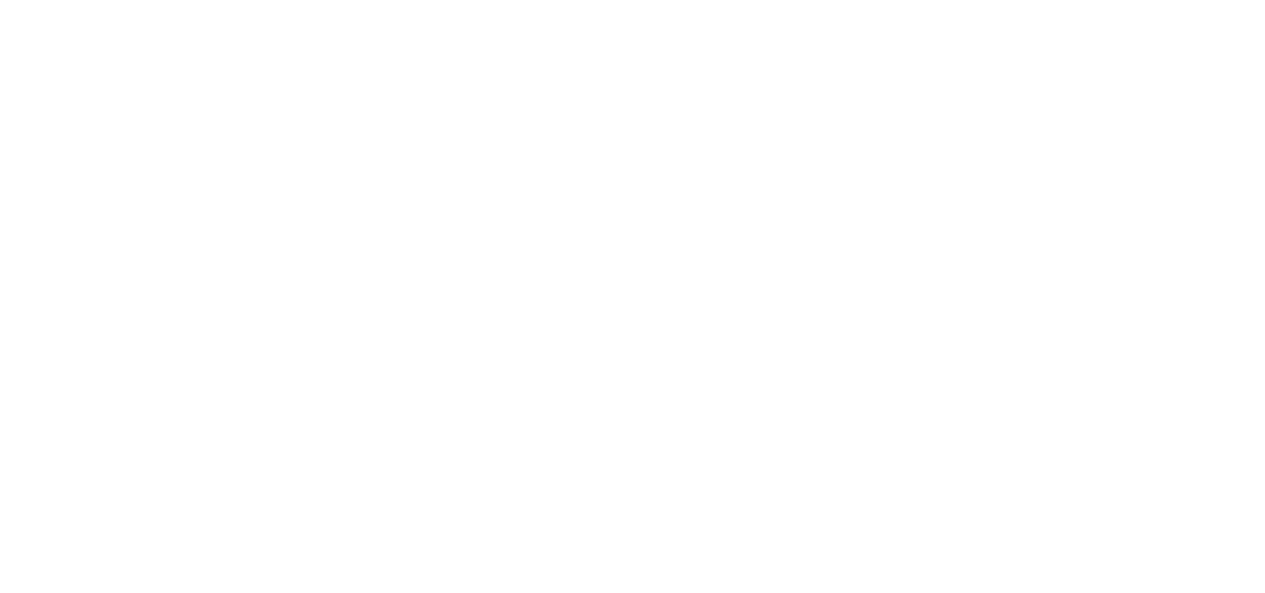 scroll, scrollTop: 0, scrollLeft: 0, axis: both 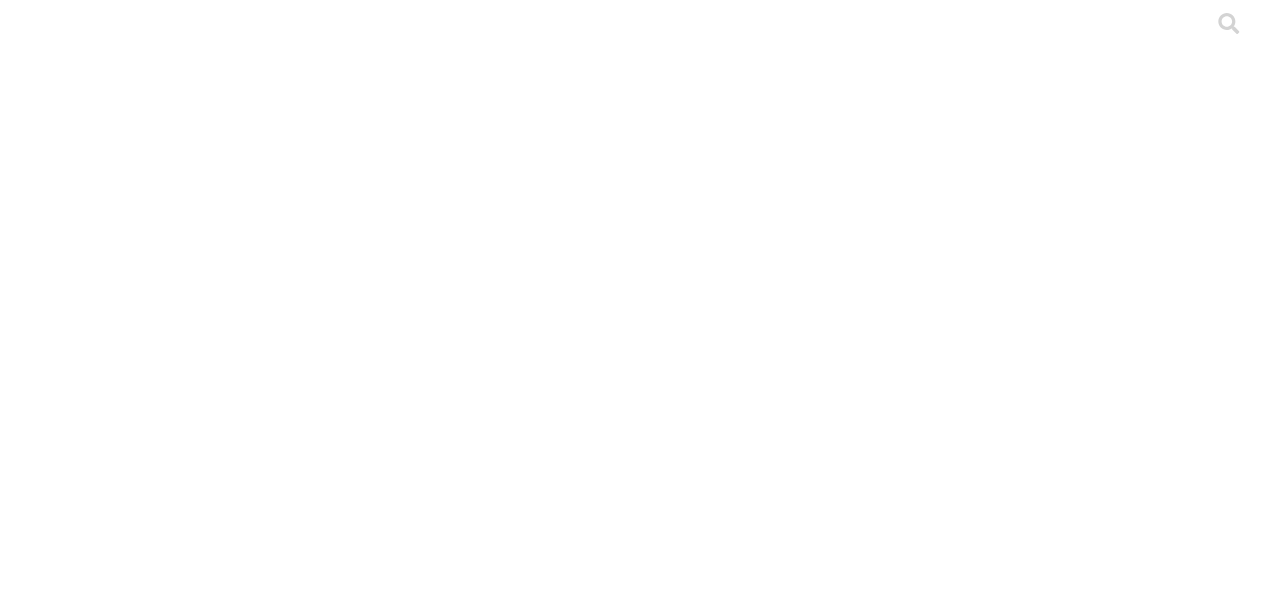 click on "Edezma [YY] y [YY].xlsx" at bounding box center [93, 2260] 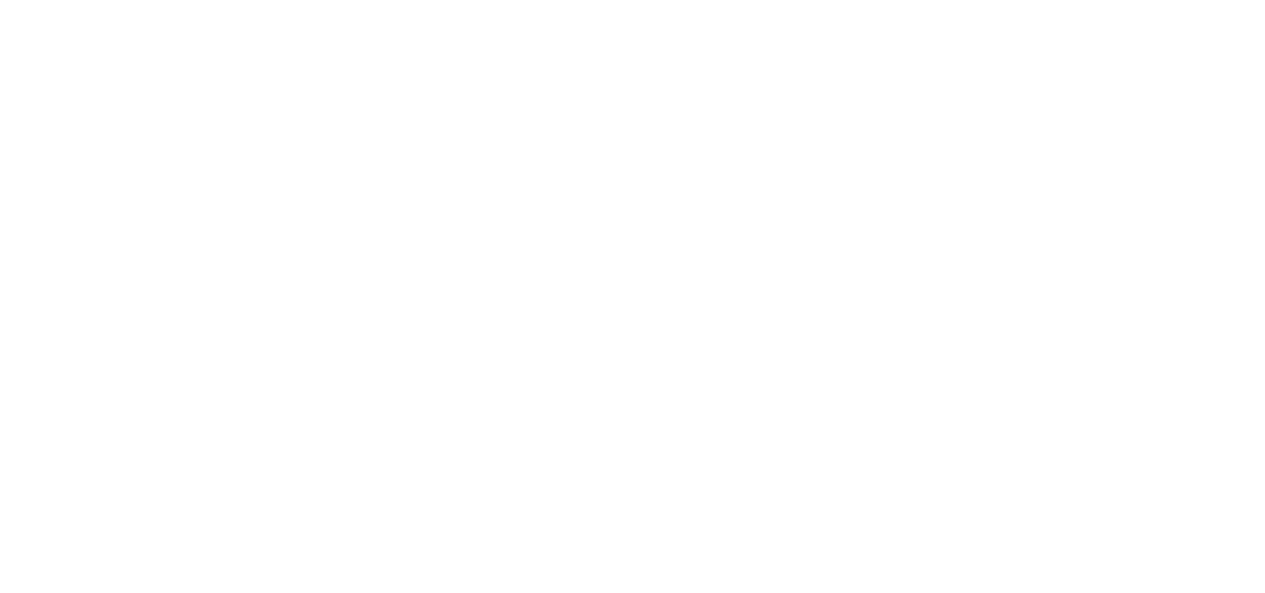 click on "Dashboard" at bounding box center [632, 2335] 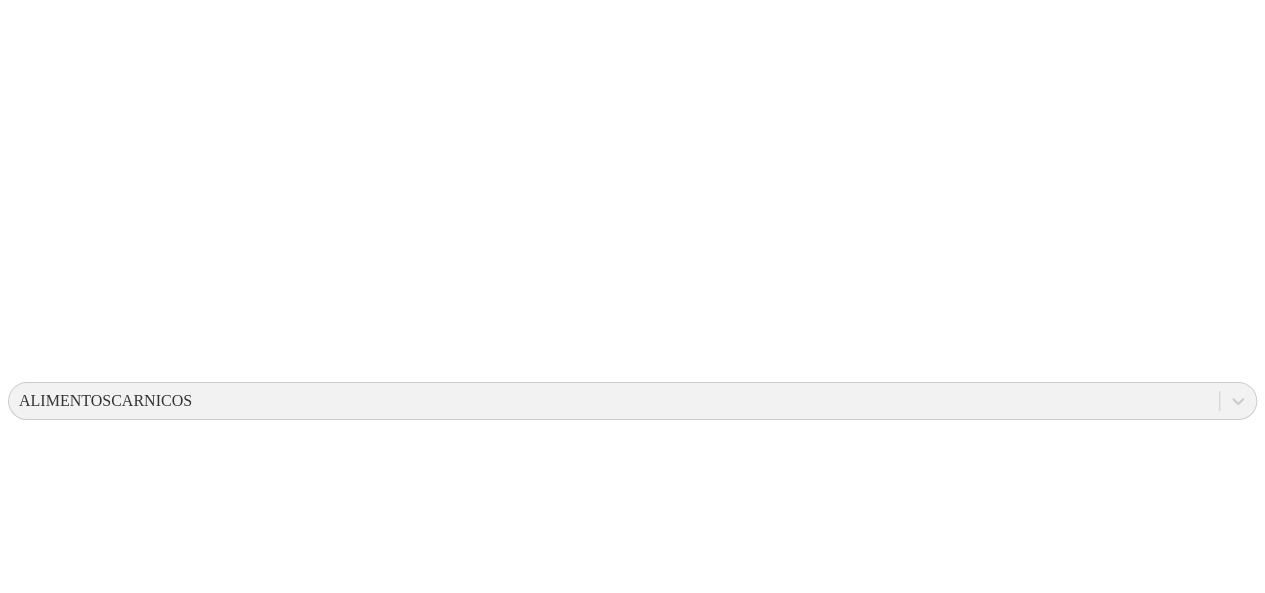 scroll, scrollTop: 432, scrollLeft: 0, axis: vertical 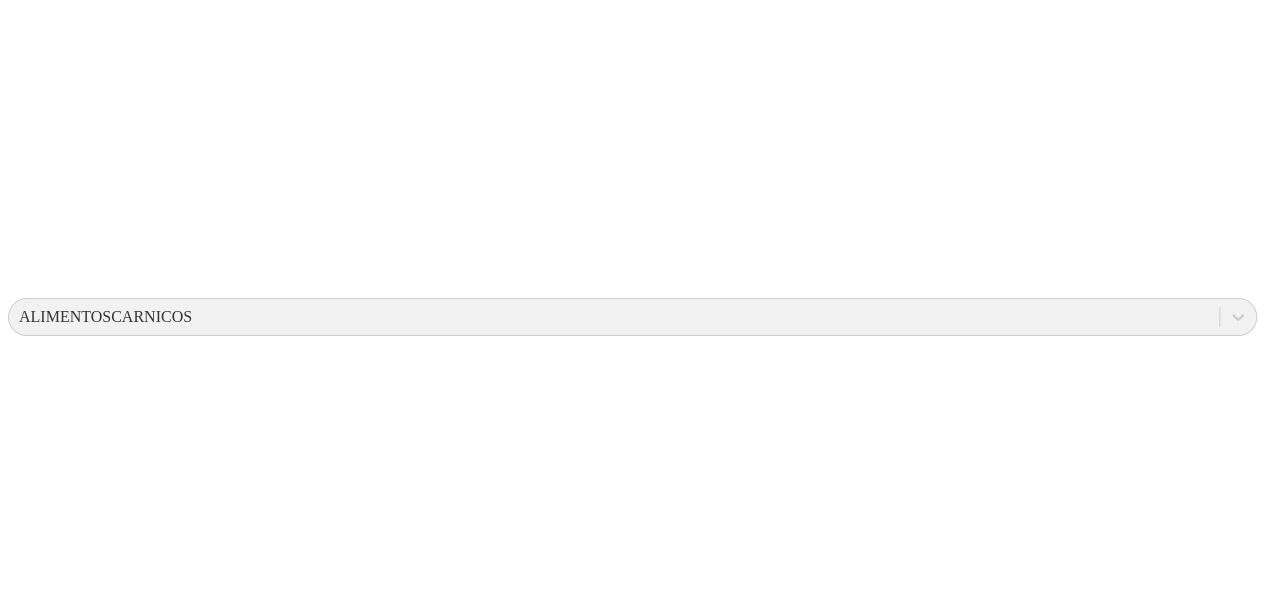 click on "87" at bounding box center [319, 3598] 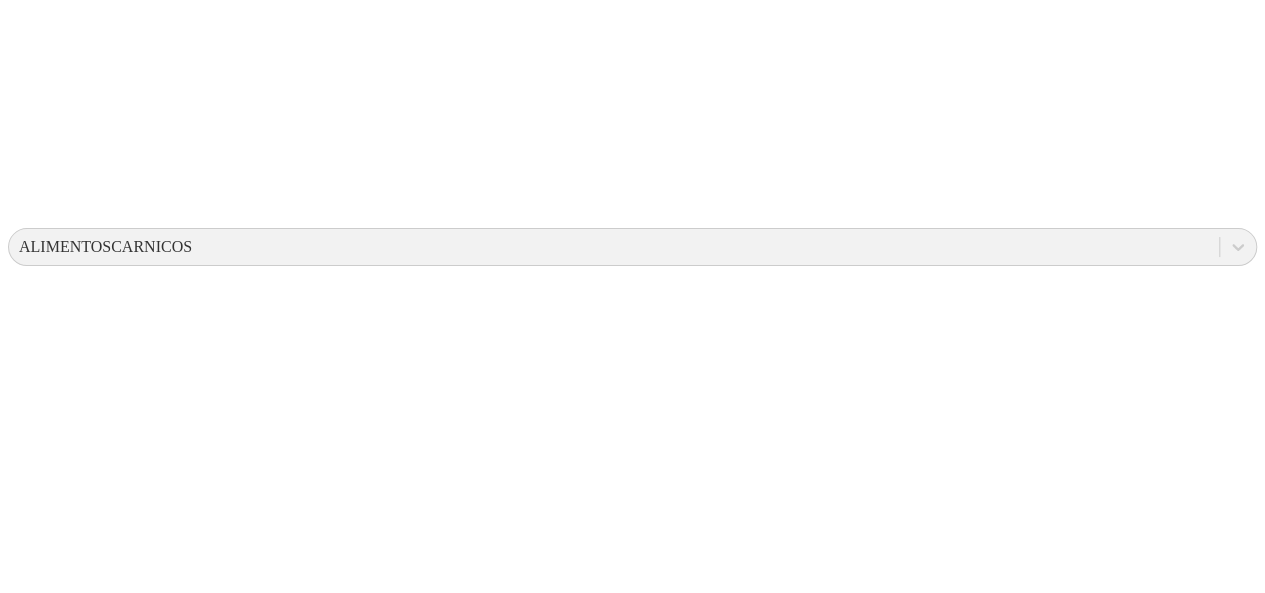 scroll, scrollTop: 0, scrollLeft: 0, axis: both 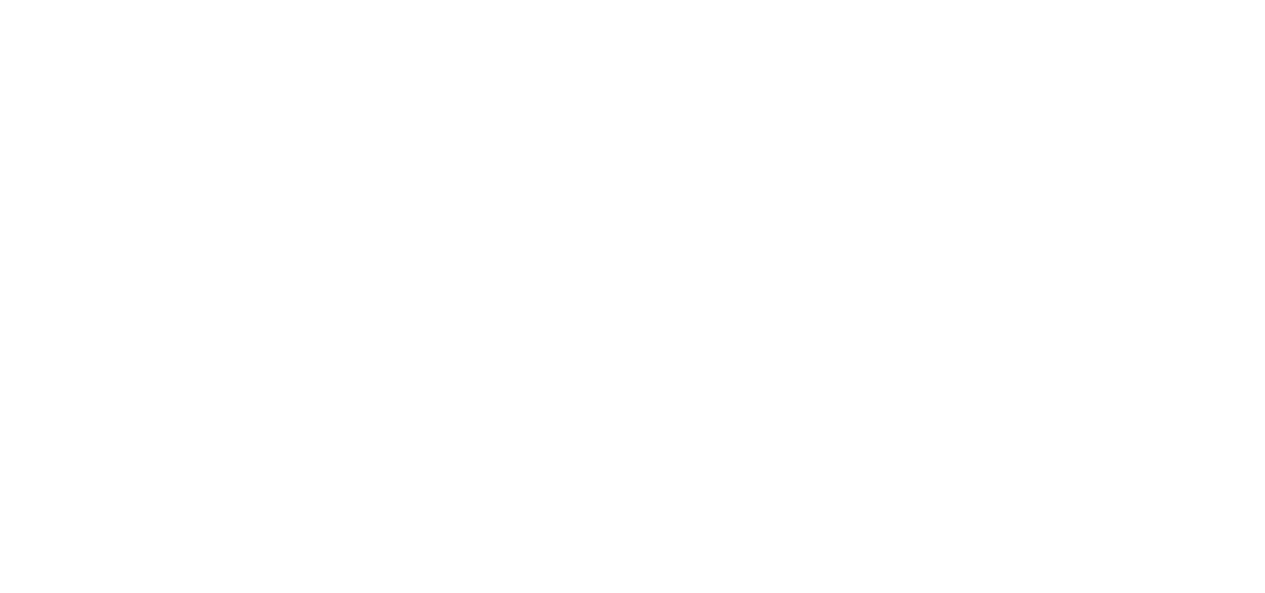click at bounding box center [1238, 3376] 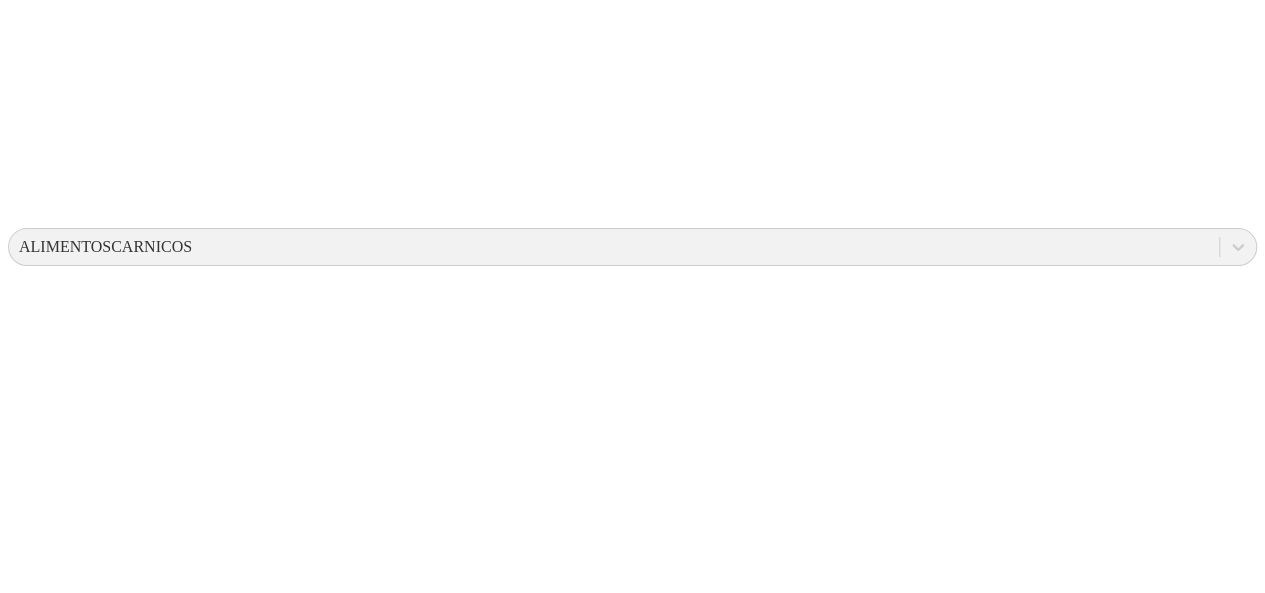 scroll, scrollTop: 0, scrollLeft: 0, axis: both 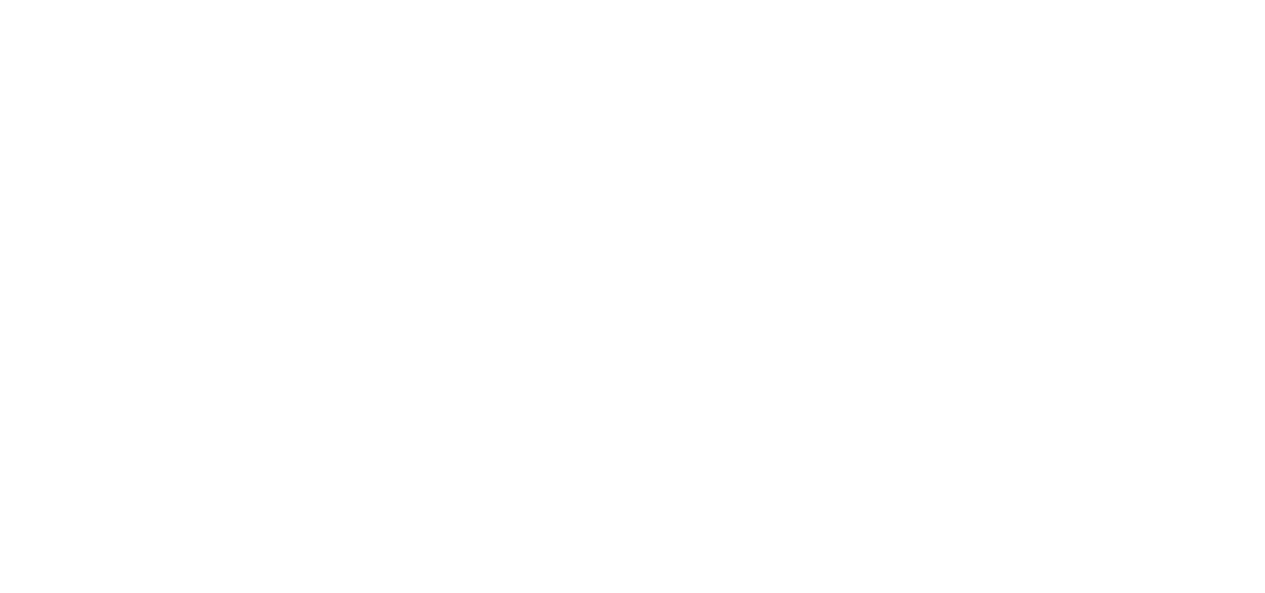 click on "Cambiar fechas" at bounding box center (632, 2721) 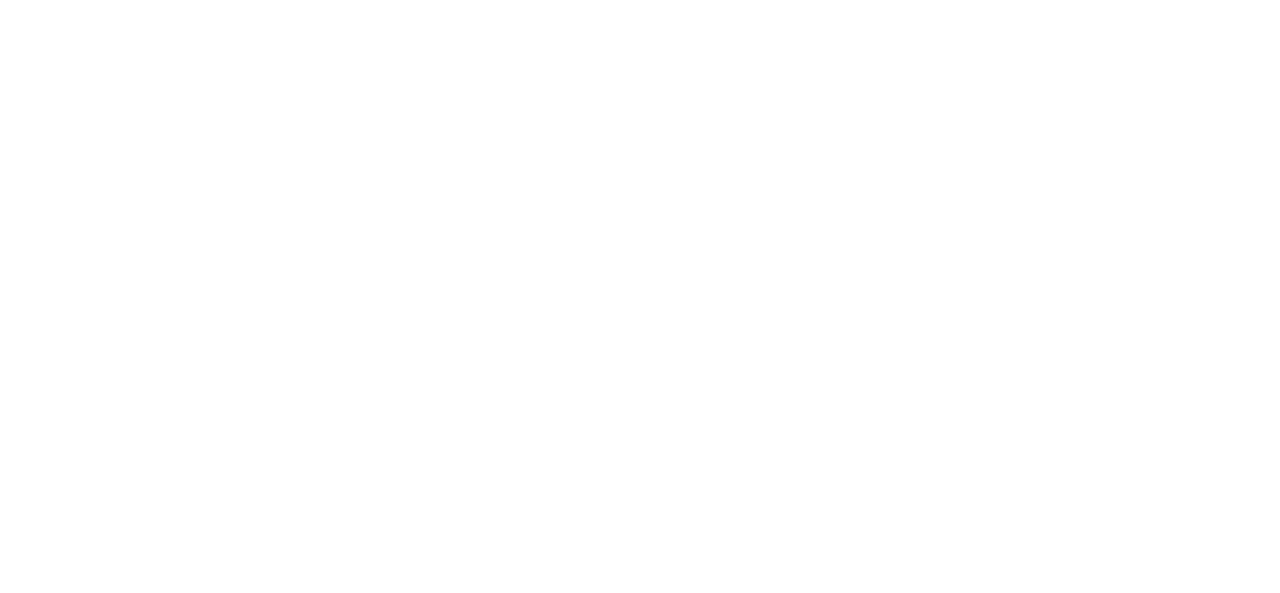 scroll, scrollTop: 0, scrollLeft: 0, axis: both 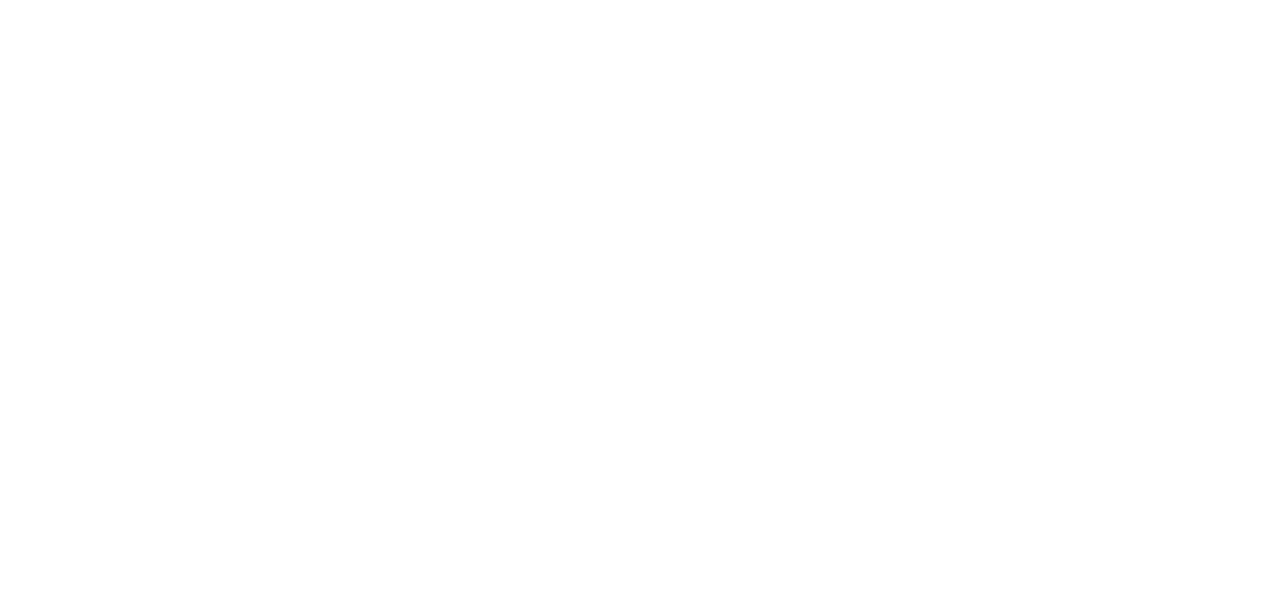 click on "INSYLO" at bounding box center (632, 2727) 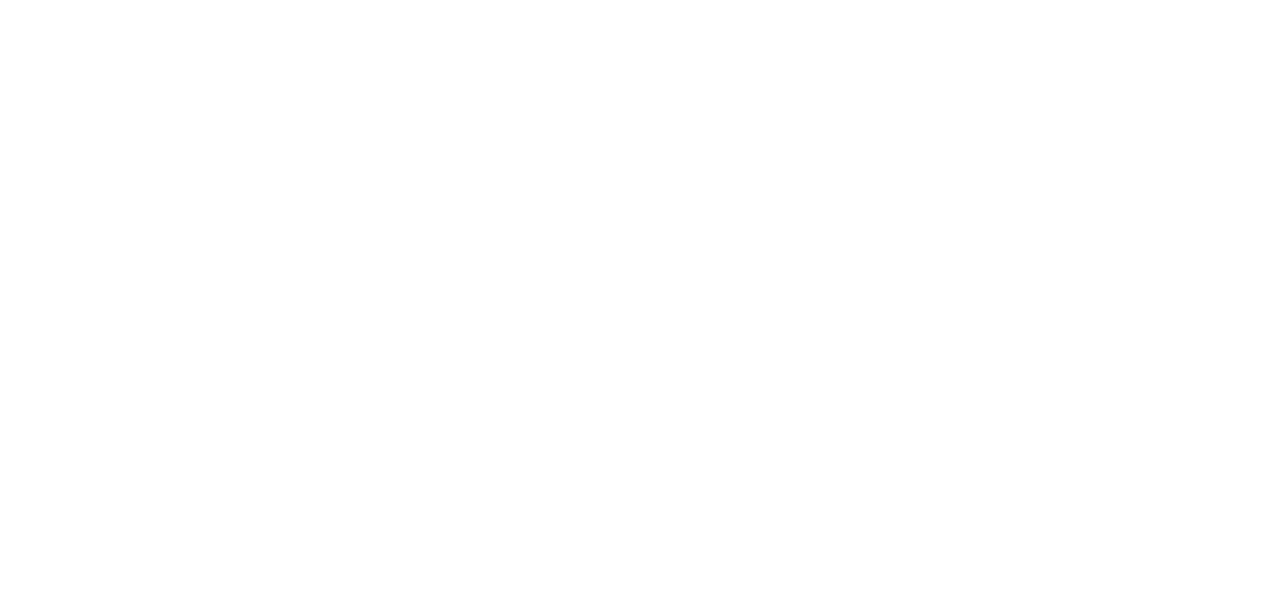 scroll, scrollTop: 0, scrollLeft: 0, axis: both 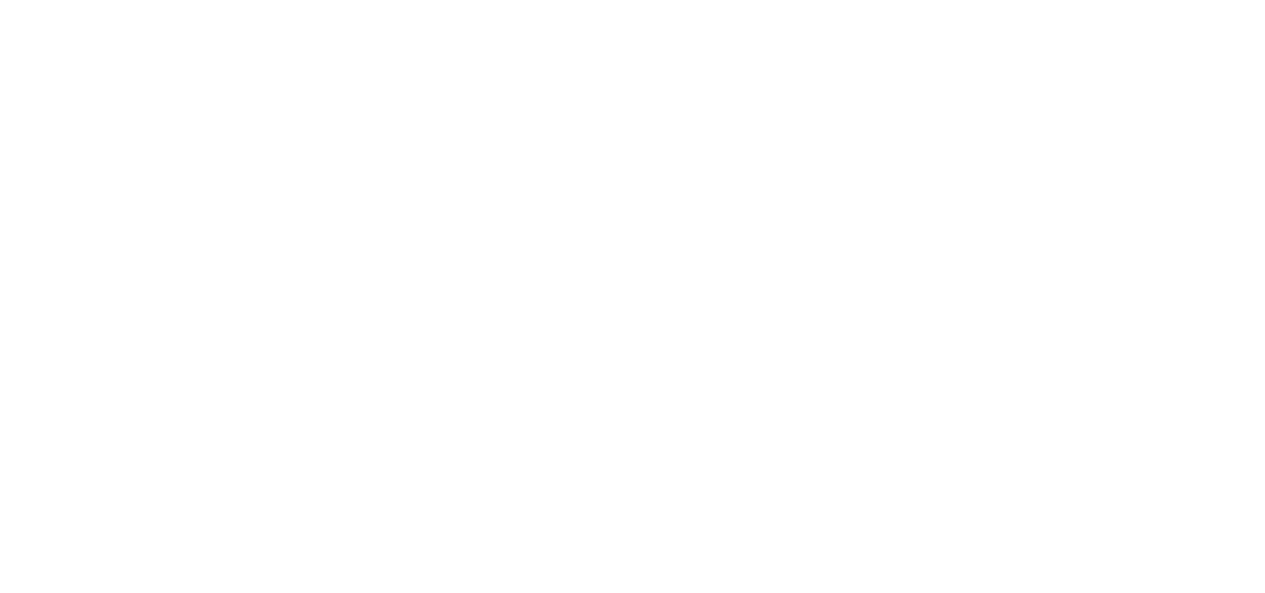 click on ".f833c649-ebfd-4bf3-83aa-e64b698d0dc5 {
fill: none;
stroke-linecap: round;
stroke-linejoin: round;
stroke-width: 3 !important;
}" 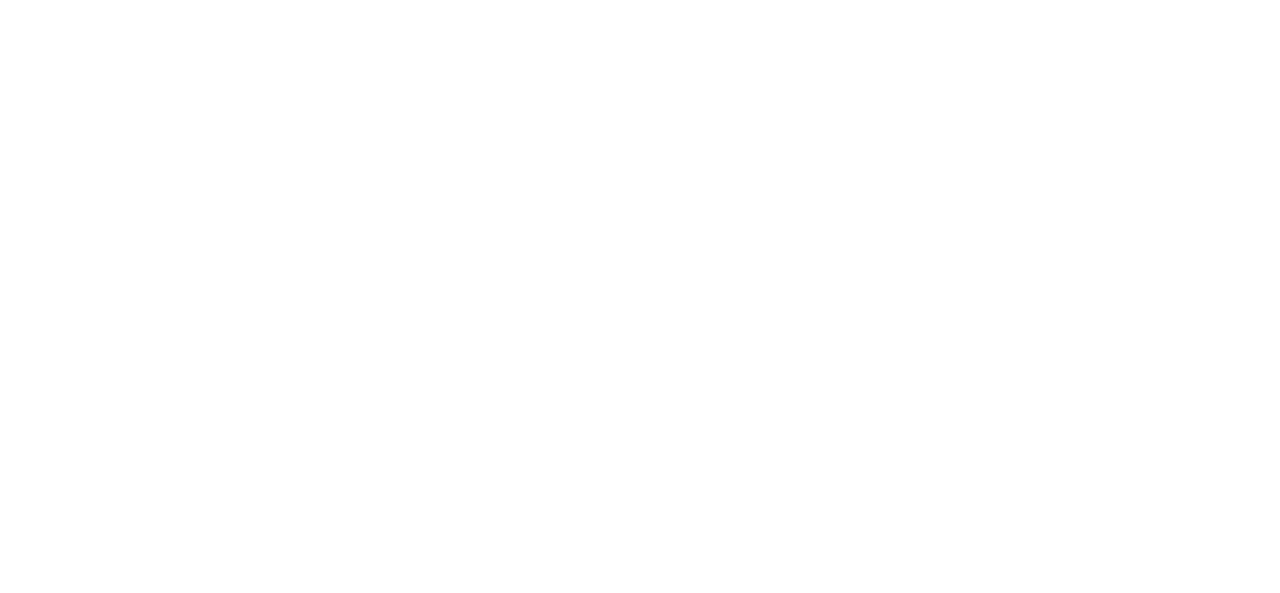 scroll, scrollTop: 0, scrollLeft: 0, axis: both 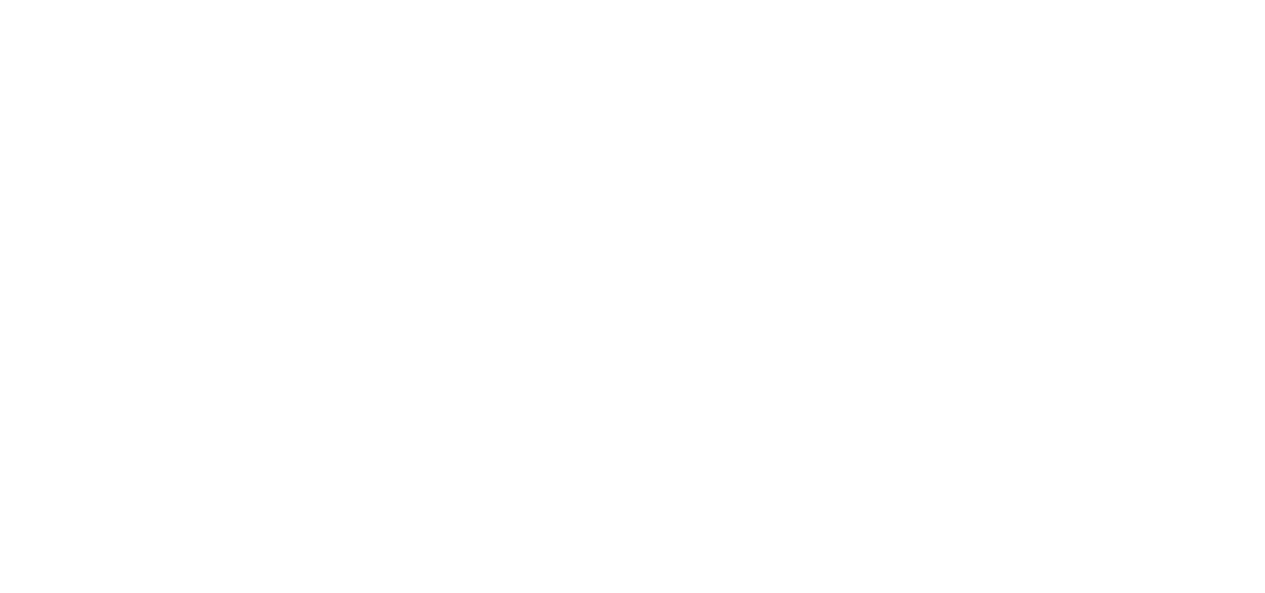 click on "Econometrix Cerdos" at bounding box center [632, 2555] 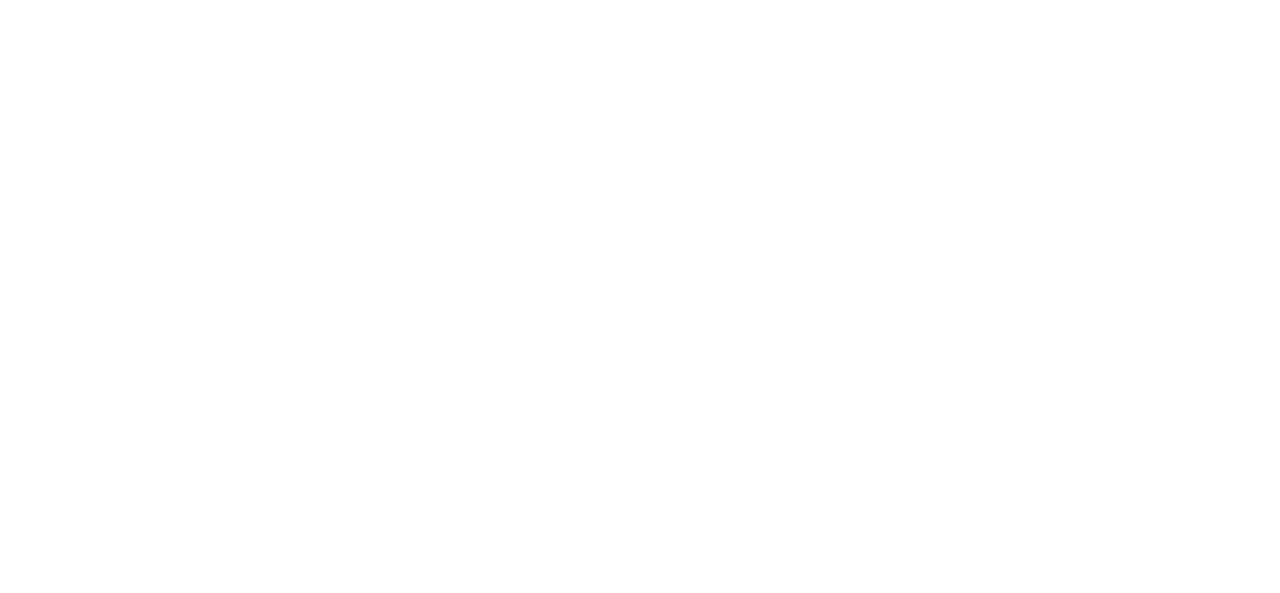 scroll, scrollTop: 0, scrollLeft: 0, axis: both 